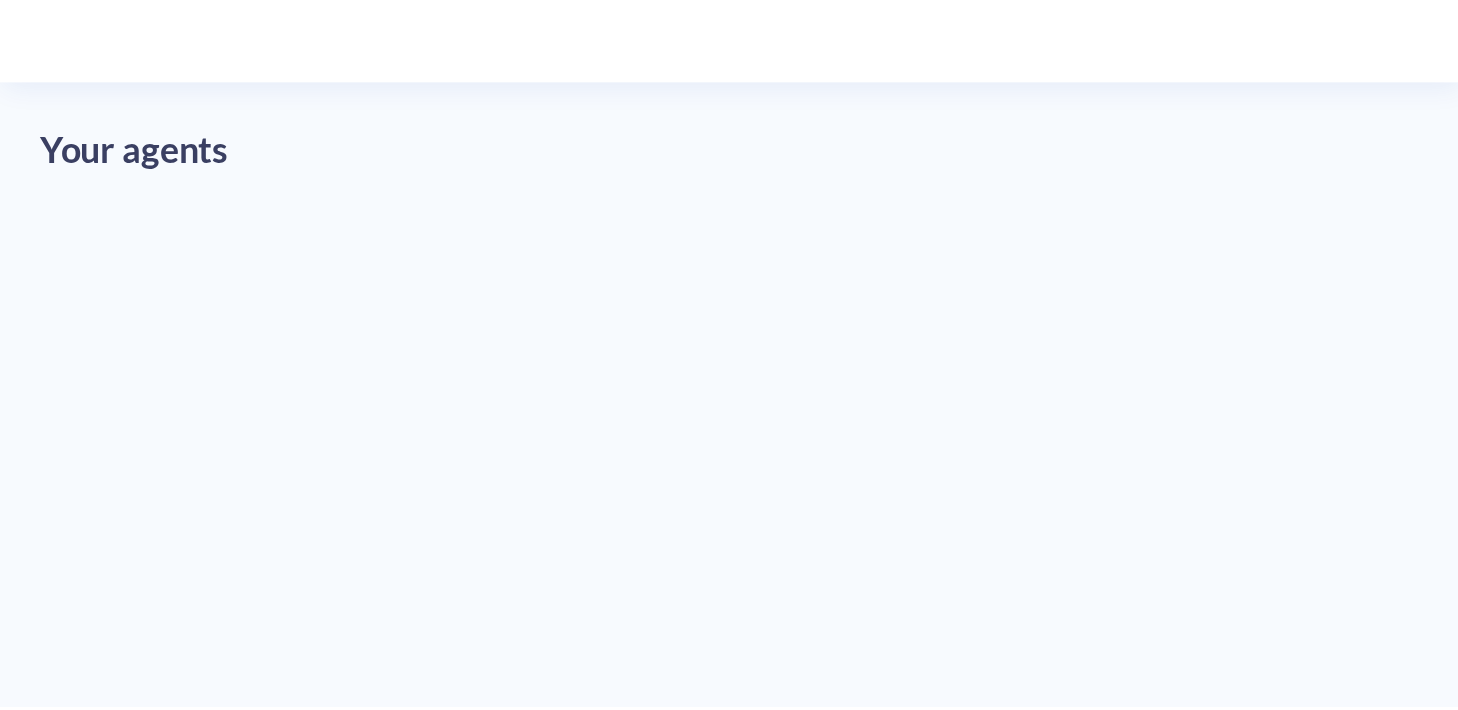 scroll, scrollTop: 0, scrollLeft: 0, axis: both 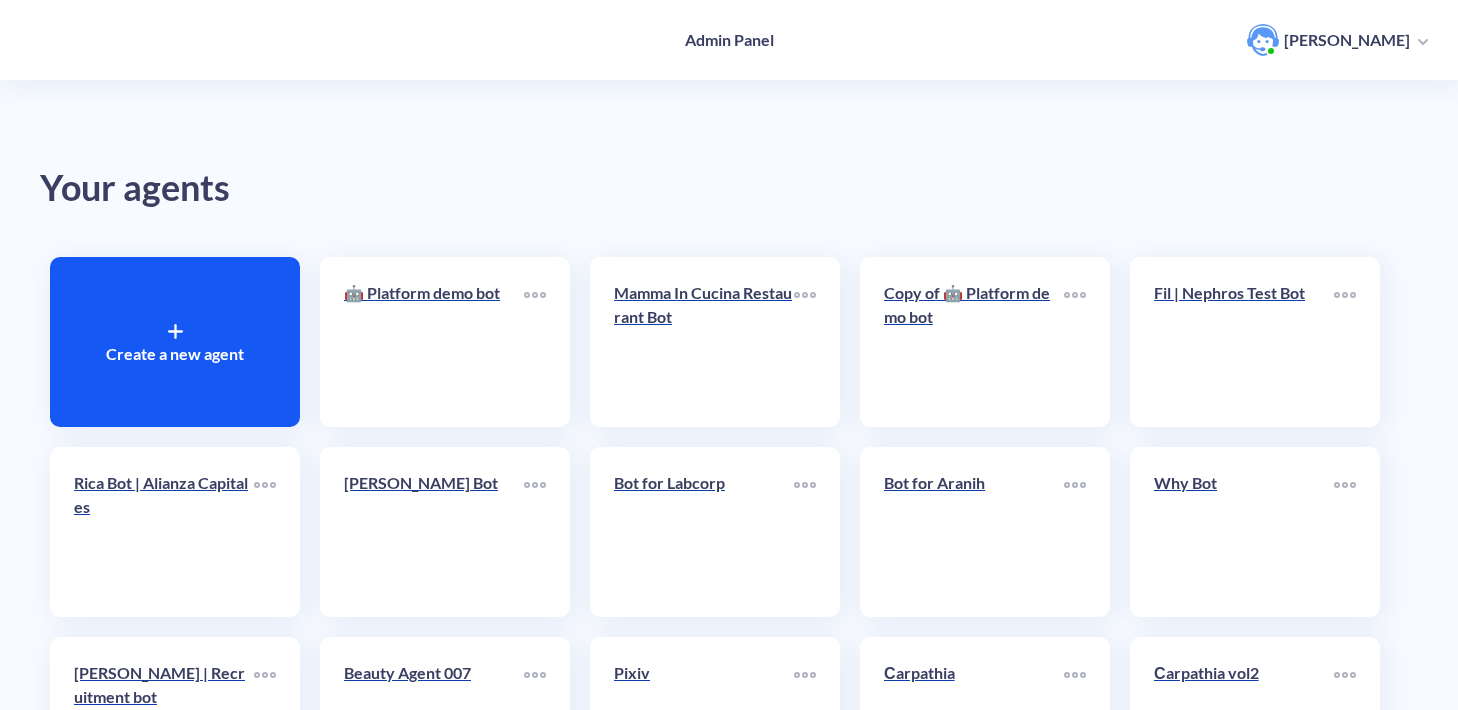 click on "Create a new agent" at bounding box center [175, 342] 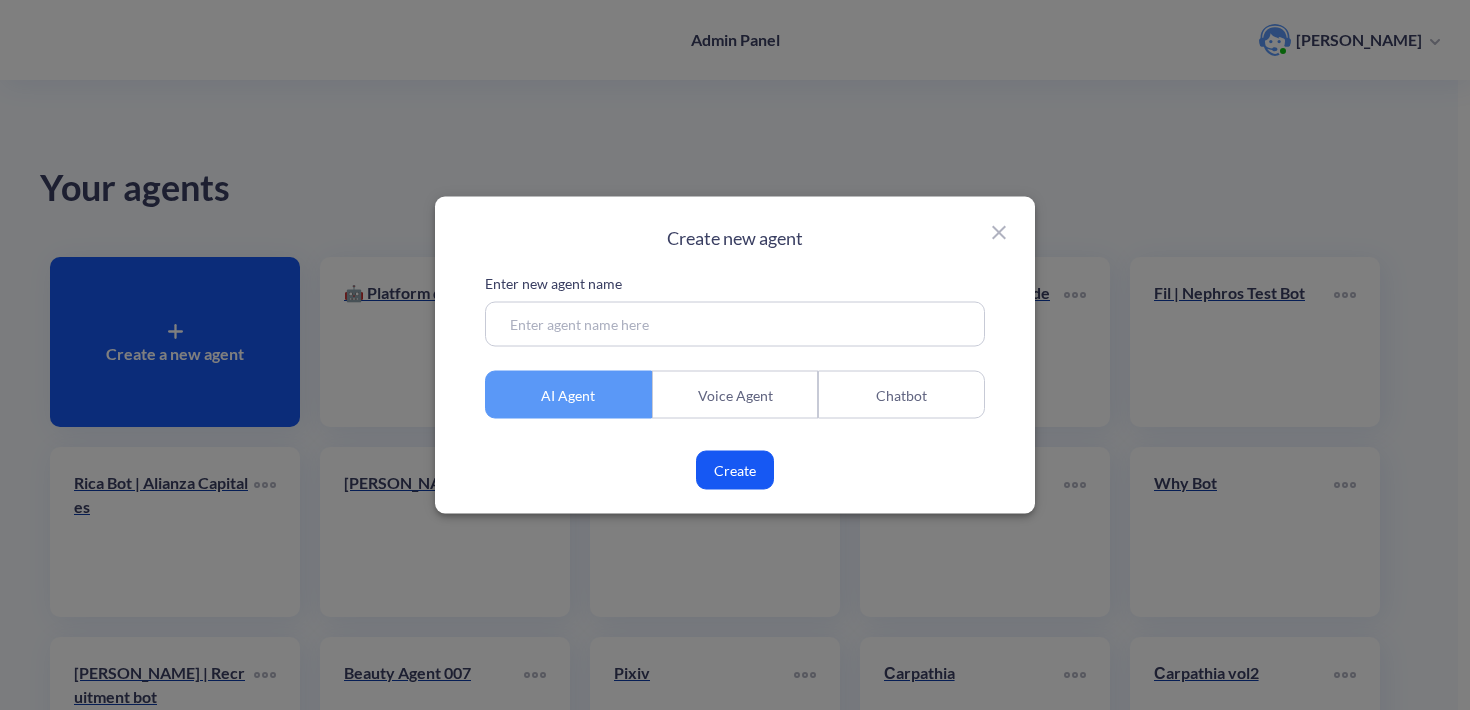 click on "Chatbot" at bounding box center (901, 395) 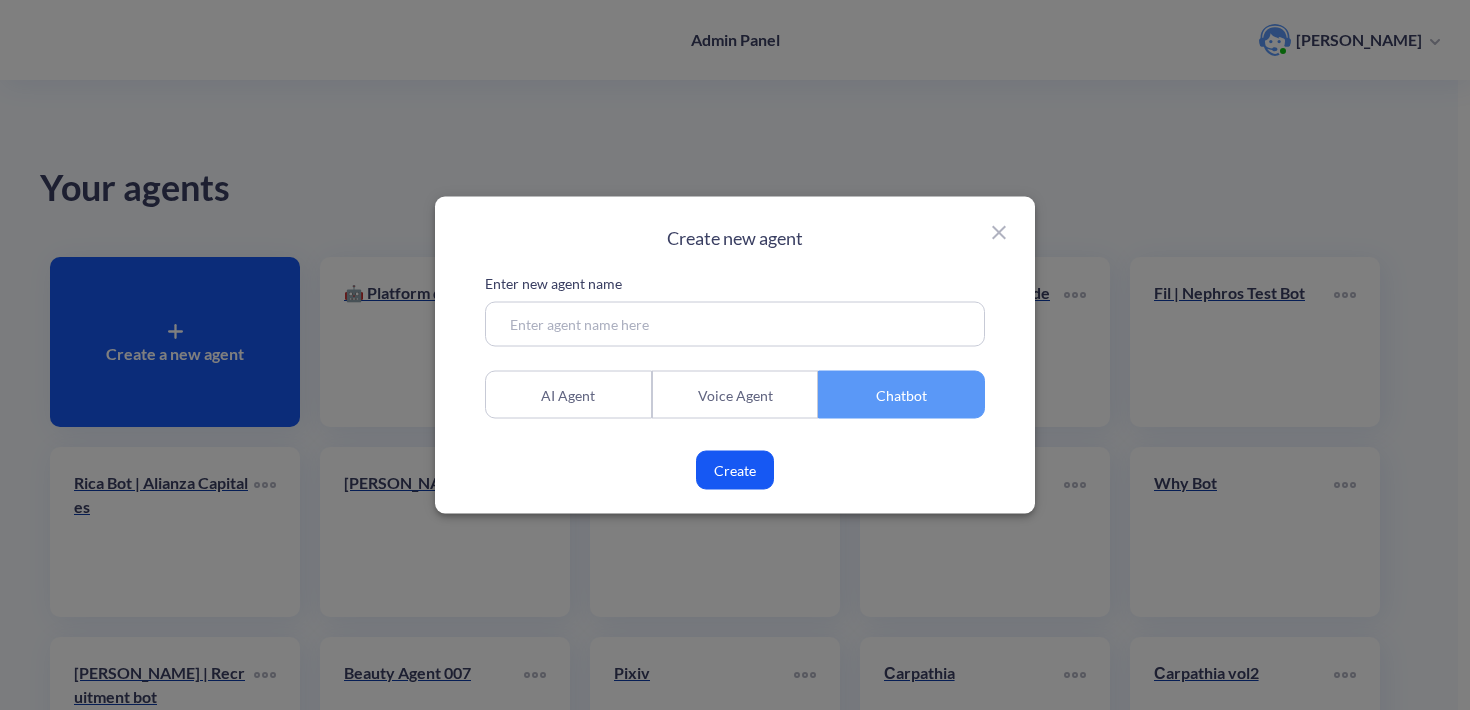 click at bounding box center (735, 324) 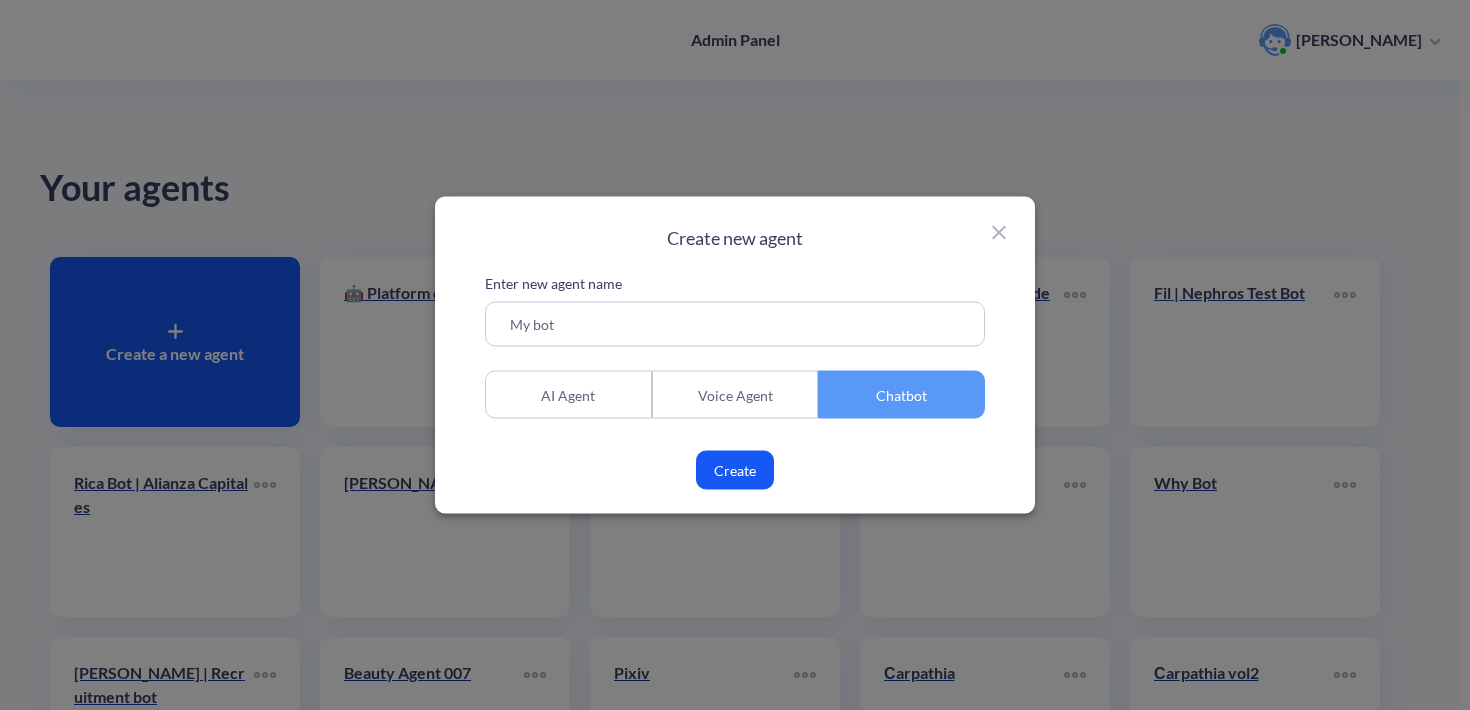 type on "My bot" 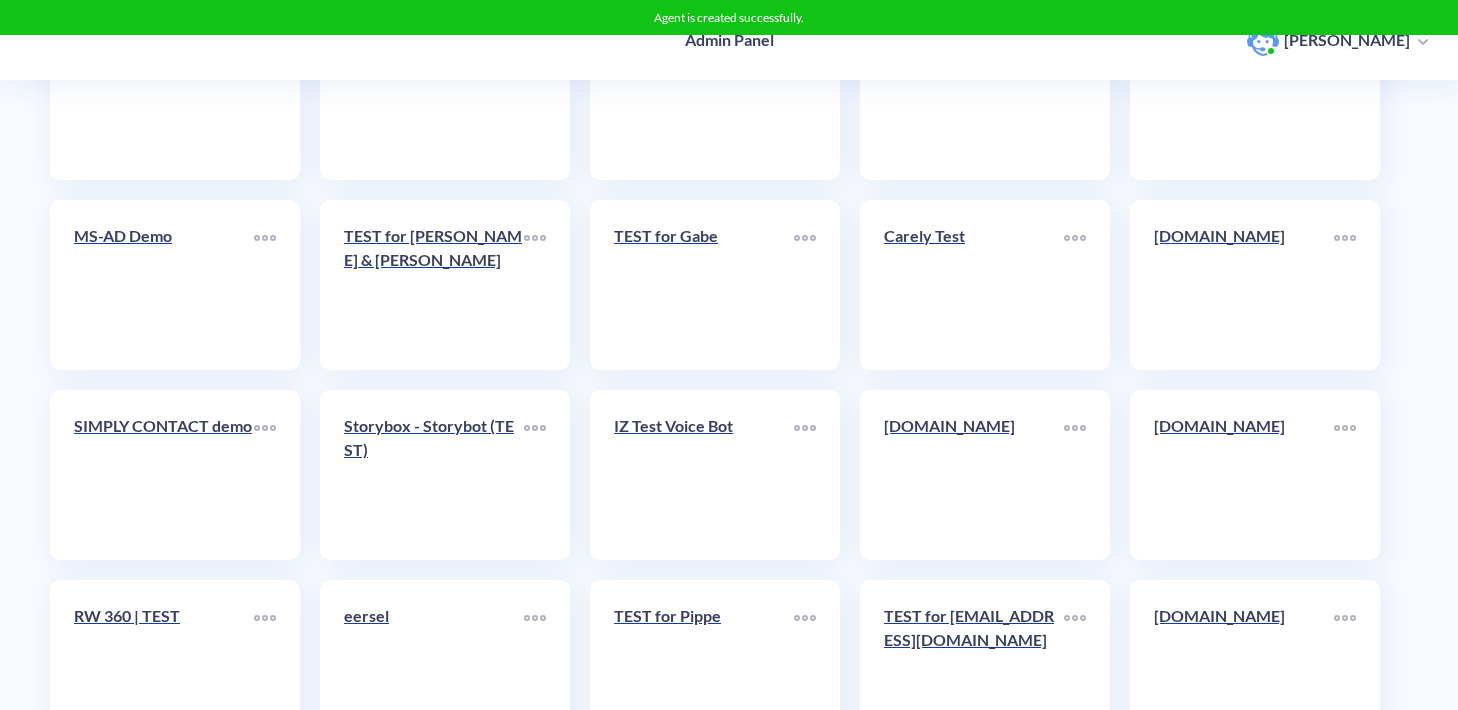 scroll, scrollTop: 24427, scrollLeft: 0, axis: vertical 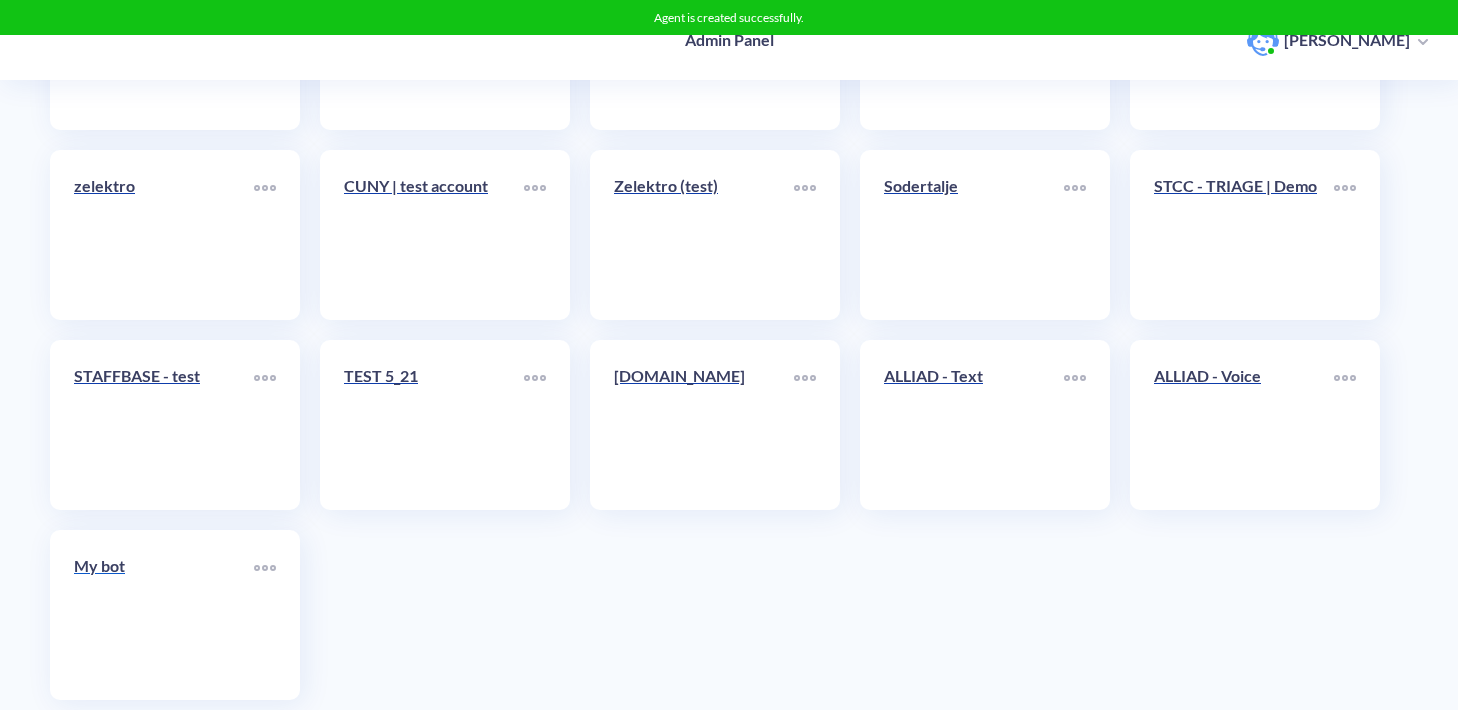 click on "My bot" at bounding box center [164, 615] 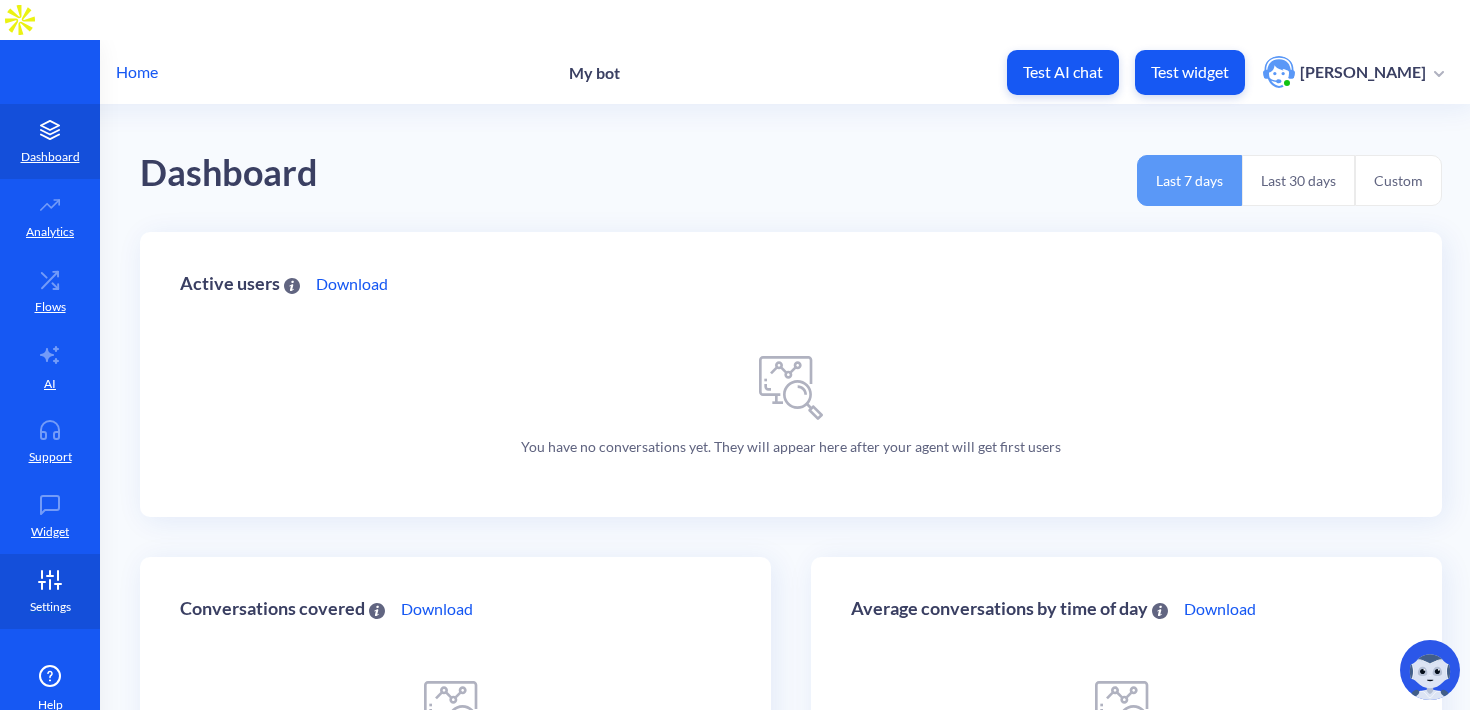 scroll, scrollTop: 0, scrollLeft: 0, axis: both 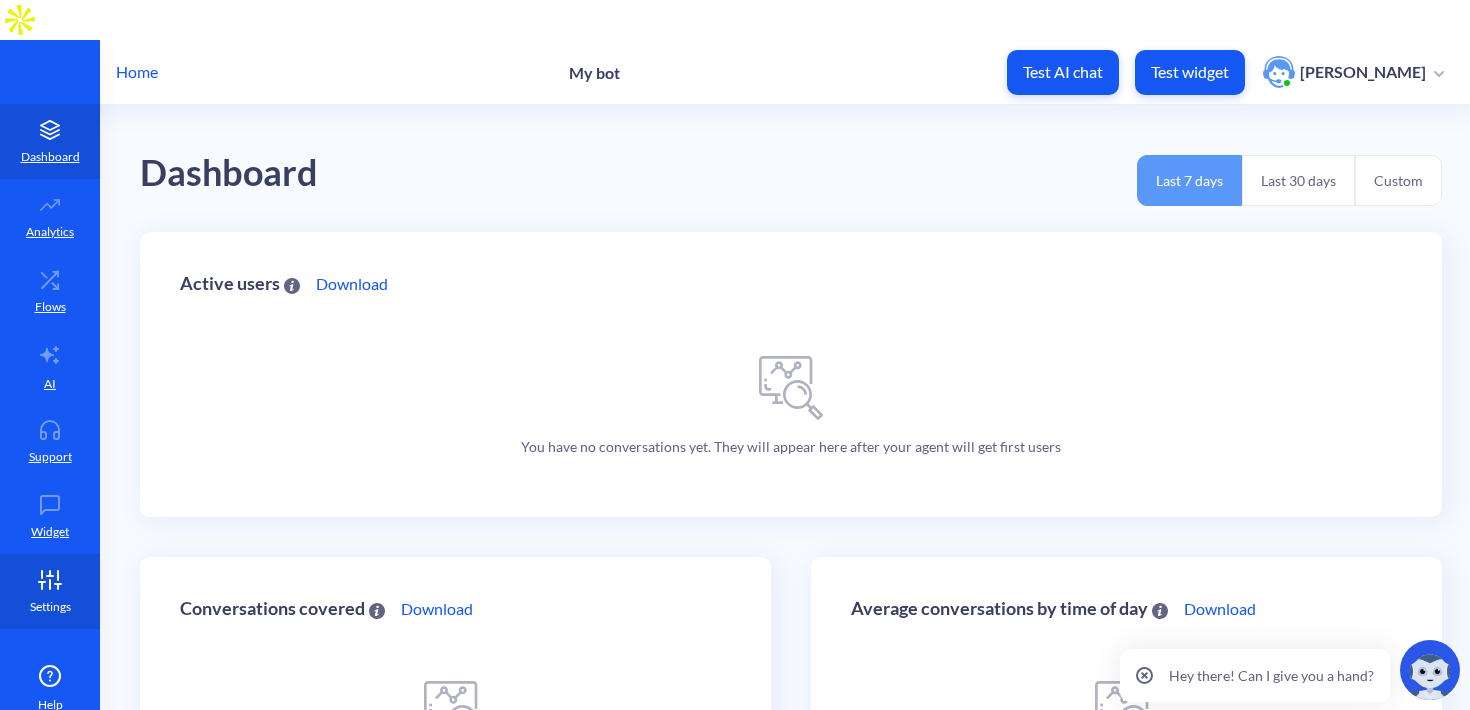 click on "Settings" at bounding box center (50, 591) 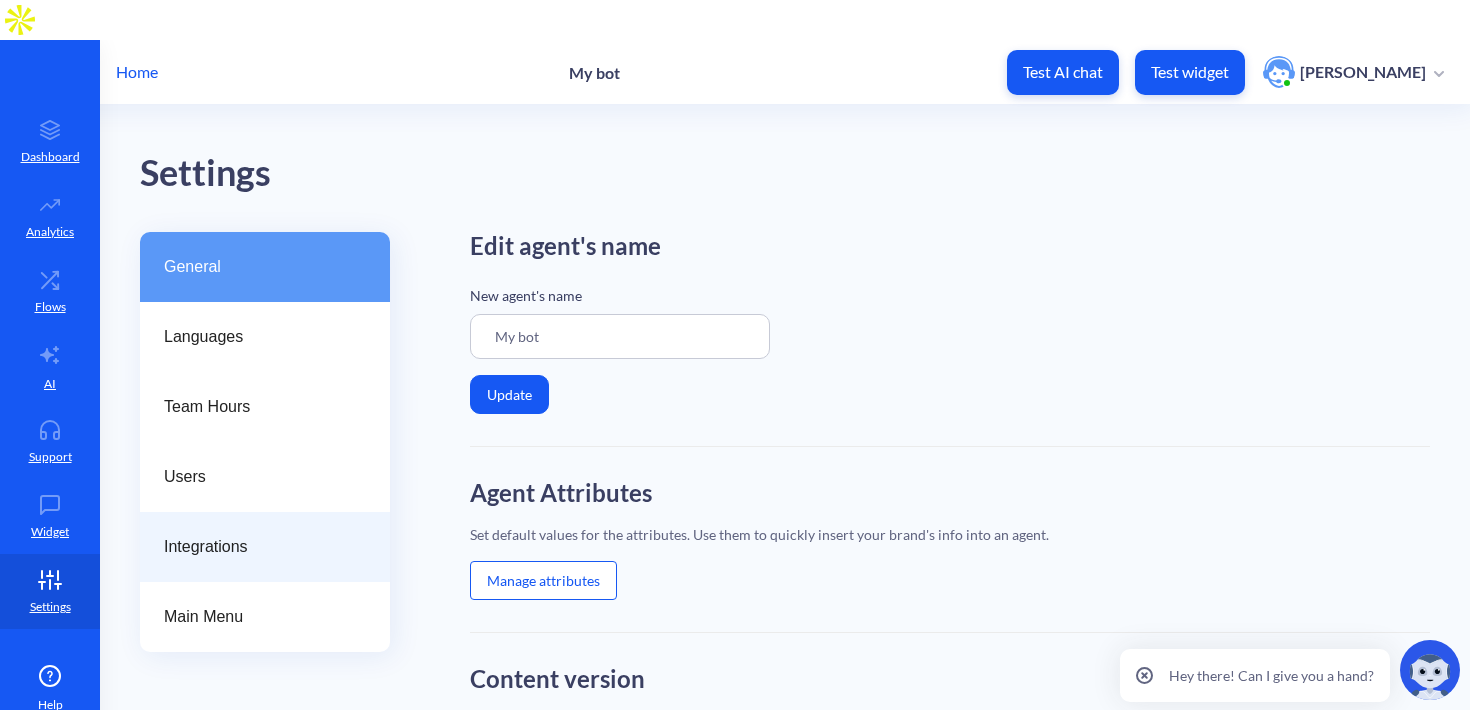 click on "Integrations" at bounding box center [257, 547] 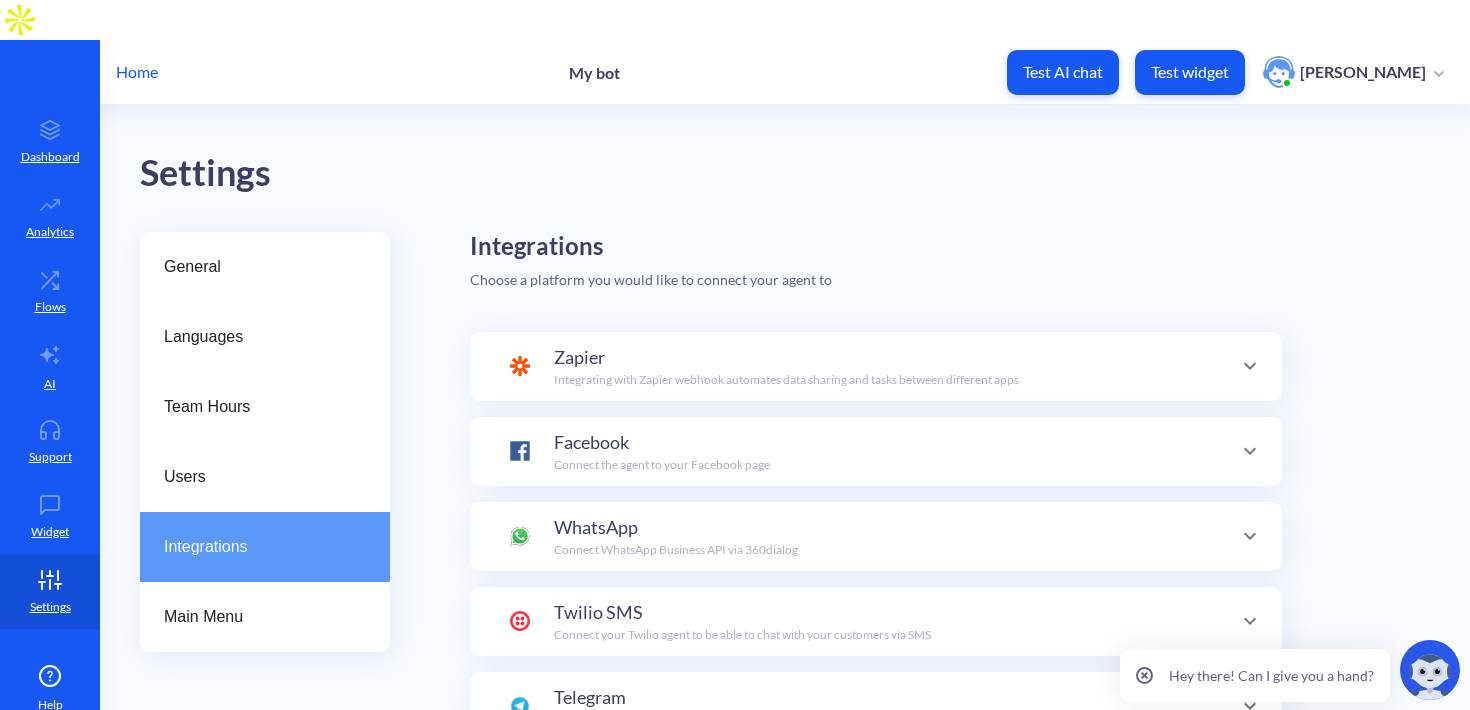 scroll, scrollTop: 195, scrollLeft: 0, axis: vertical 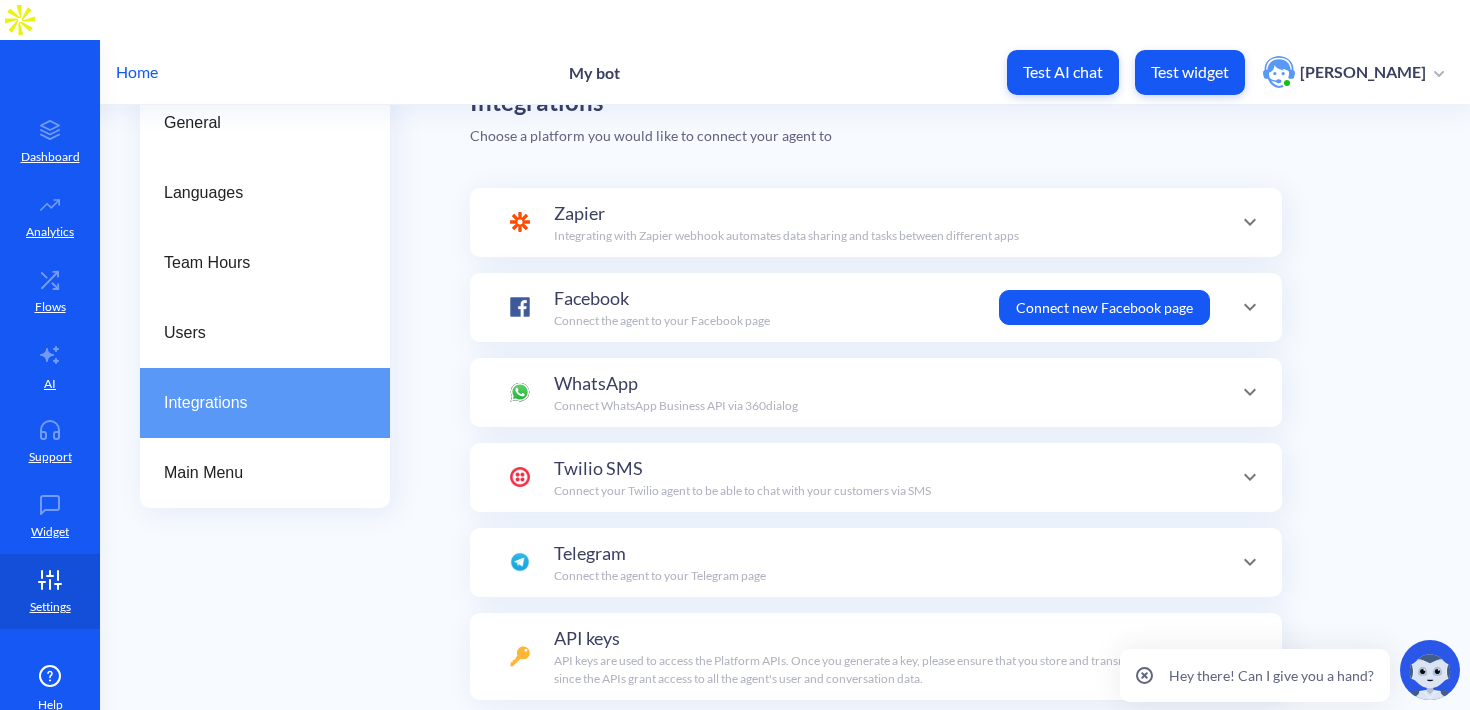 click on "Telegram Connect the agent to your Telegram page" at bounding box center [660, 562] 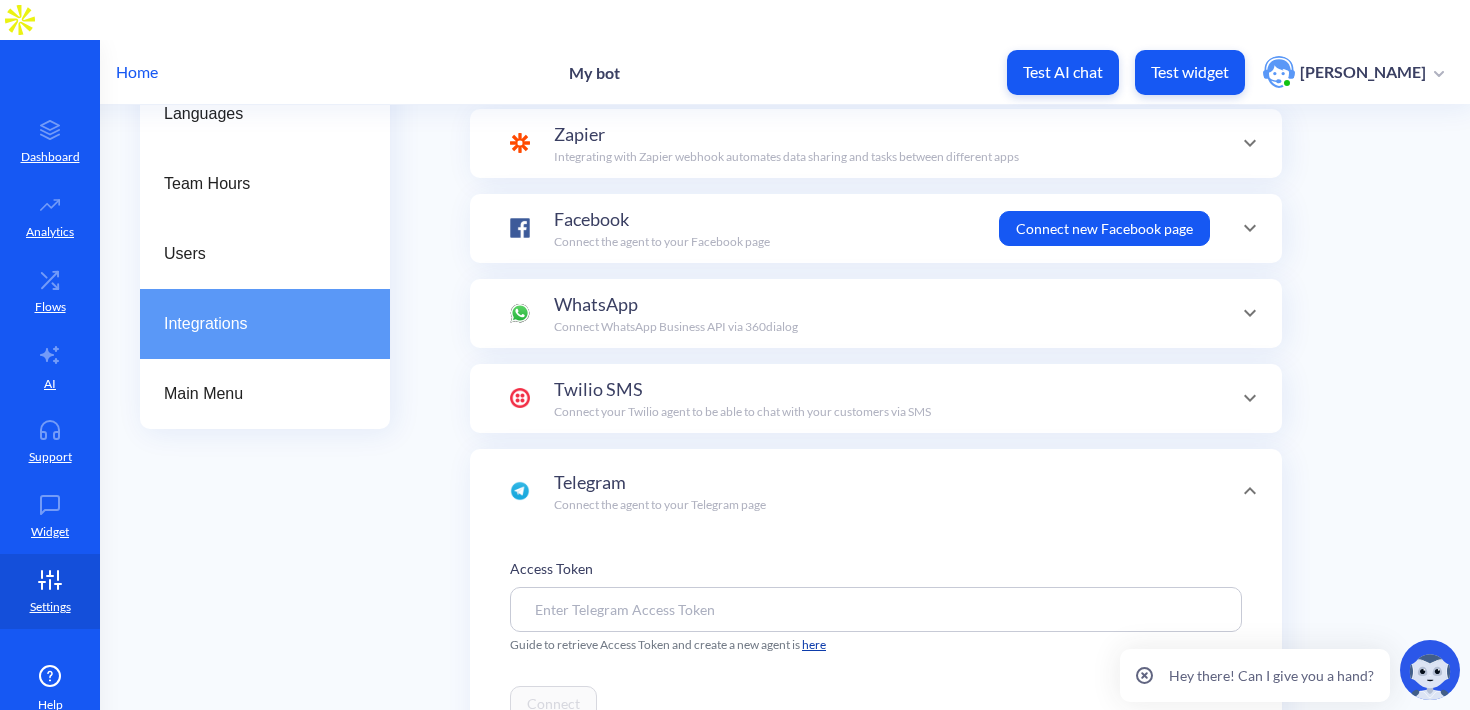scroll, scrollTop: 293, scrollLeft: 0, axis: vertical 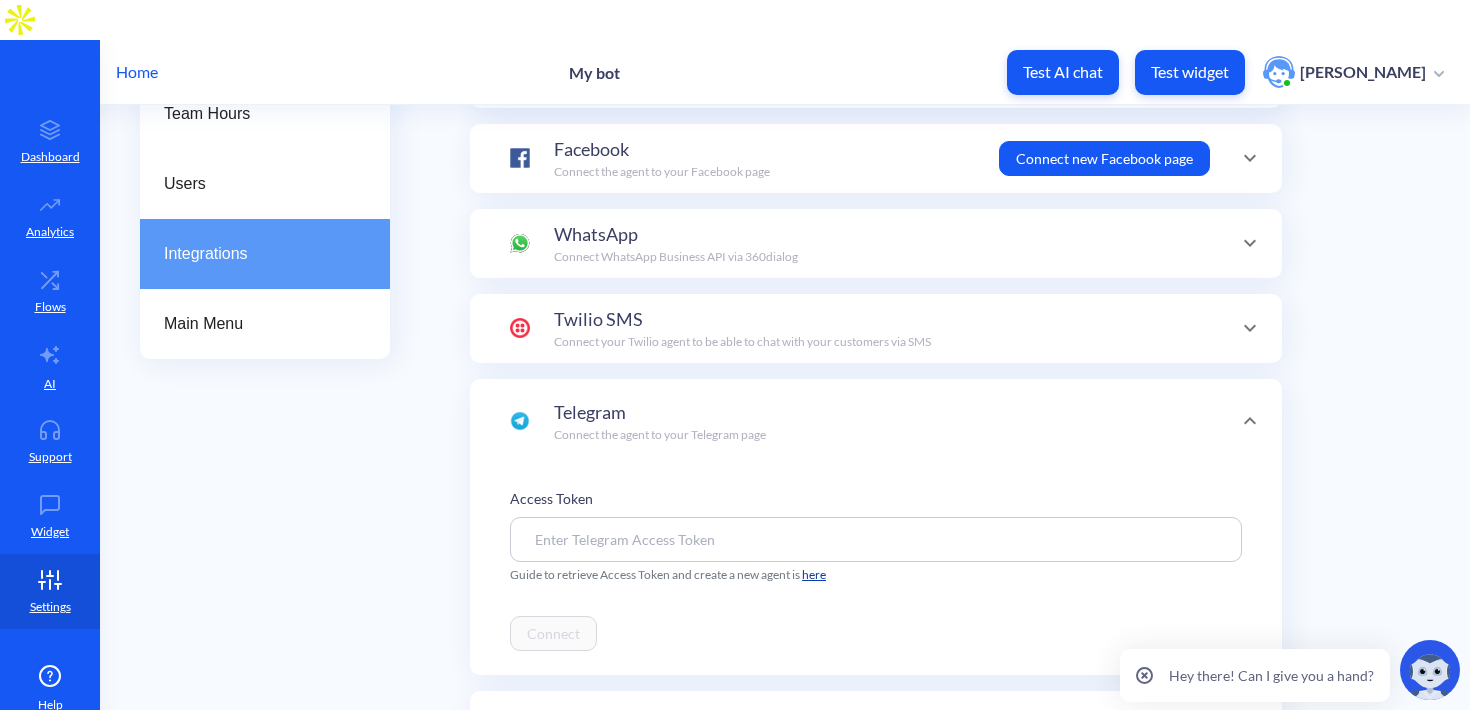 click at bounding box center (876, 539) 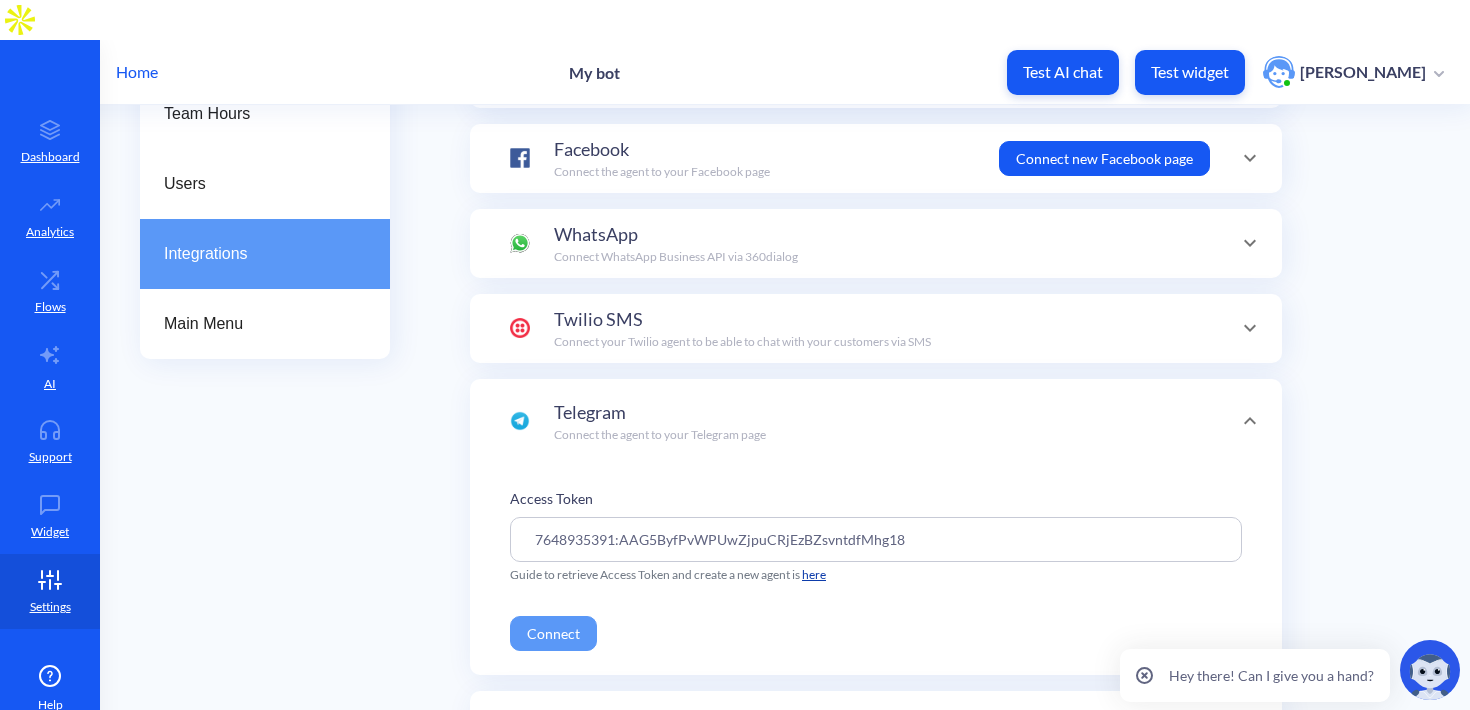 type on "7648935391:AAG5ByfPvWPUwZjpuCRjEzBZsvntdfMhg18" 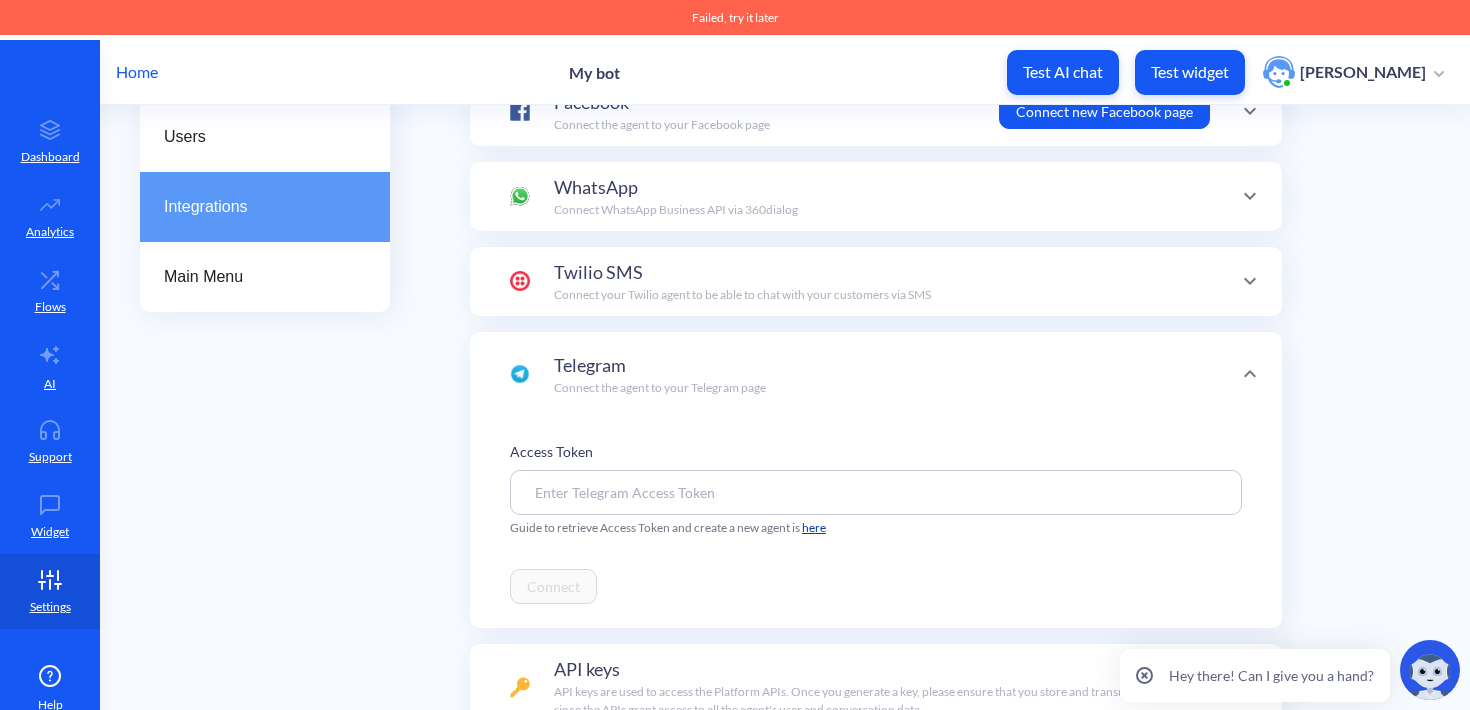 scroll, scrollTop: 343, scrollLeft: 0, axis: vertical 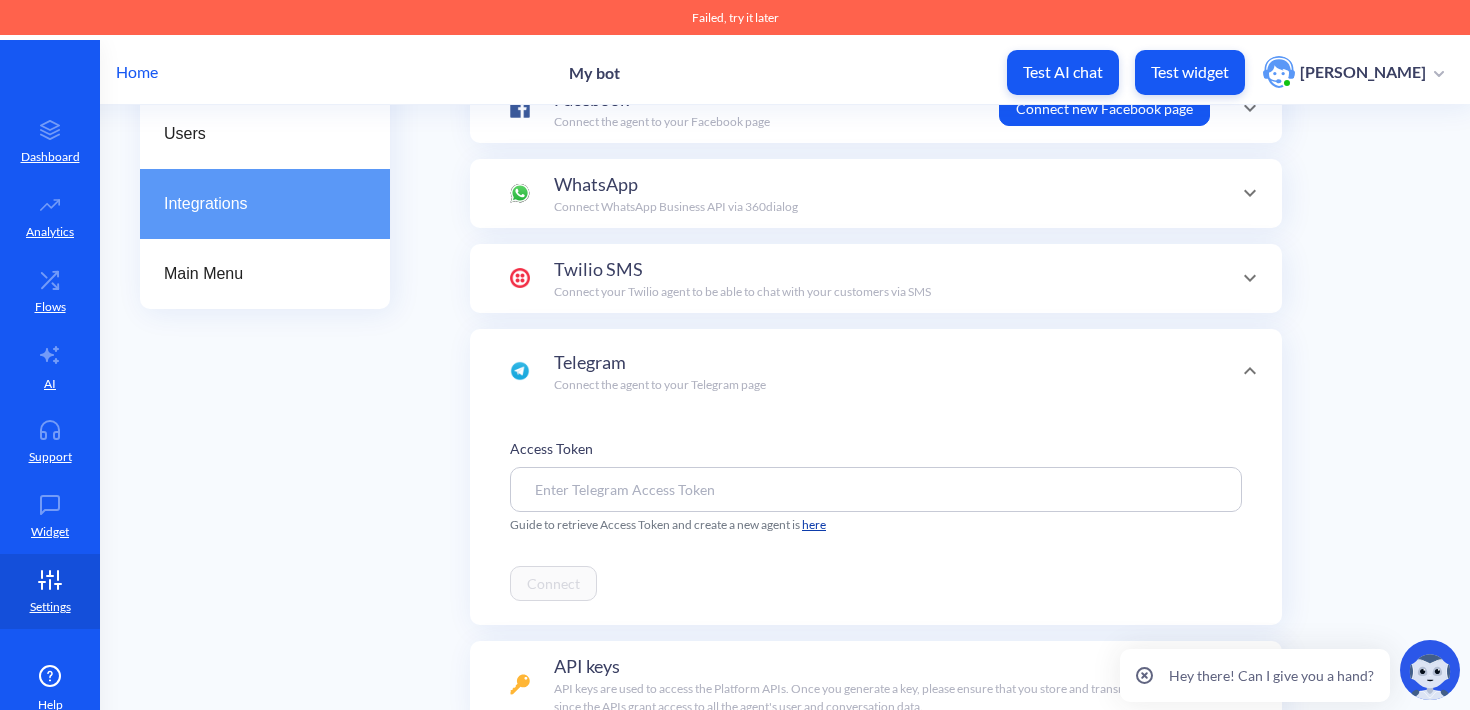 click at bounding box center (876, 489) 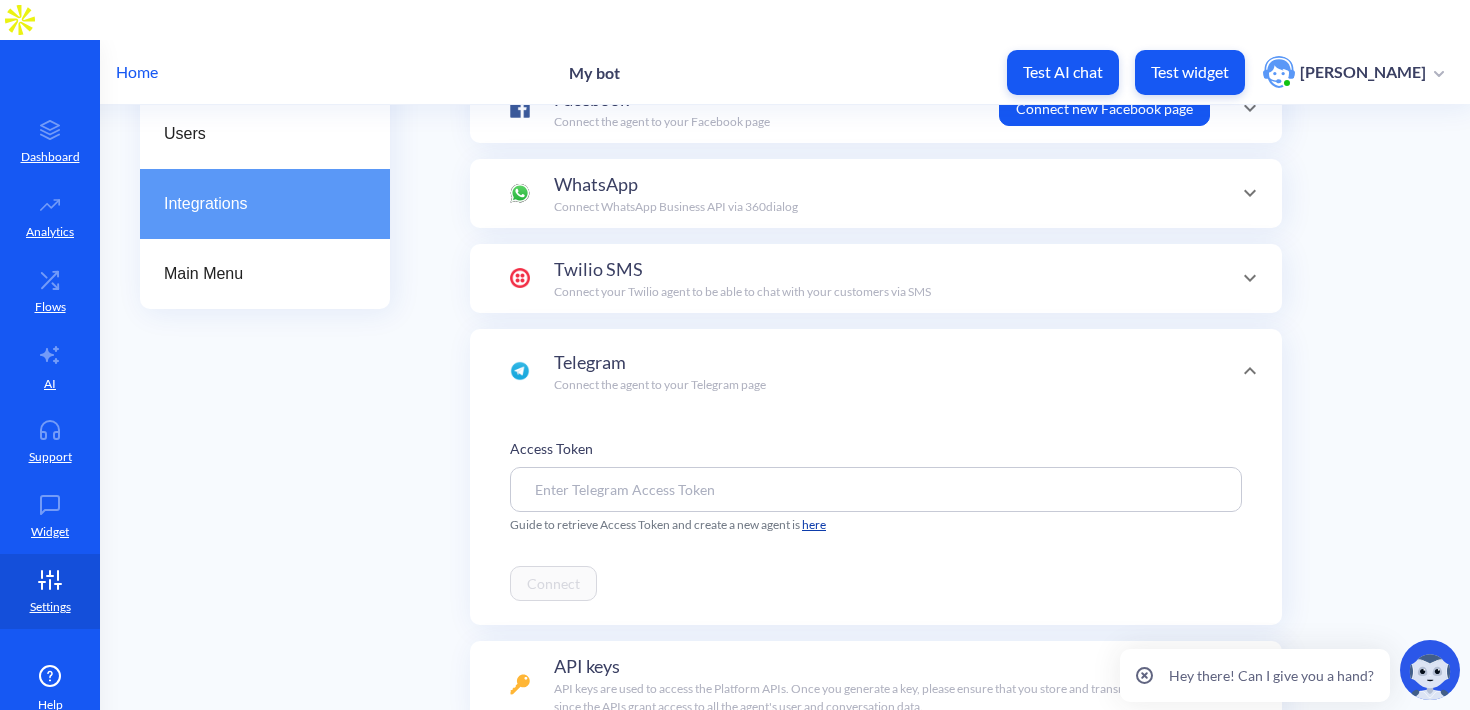 paste on "7648935391:AAG5ByfPvWPUwZjpuCRjEzBZsvntdfMhg18" 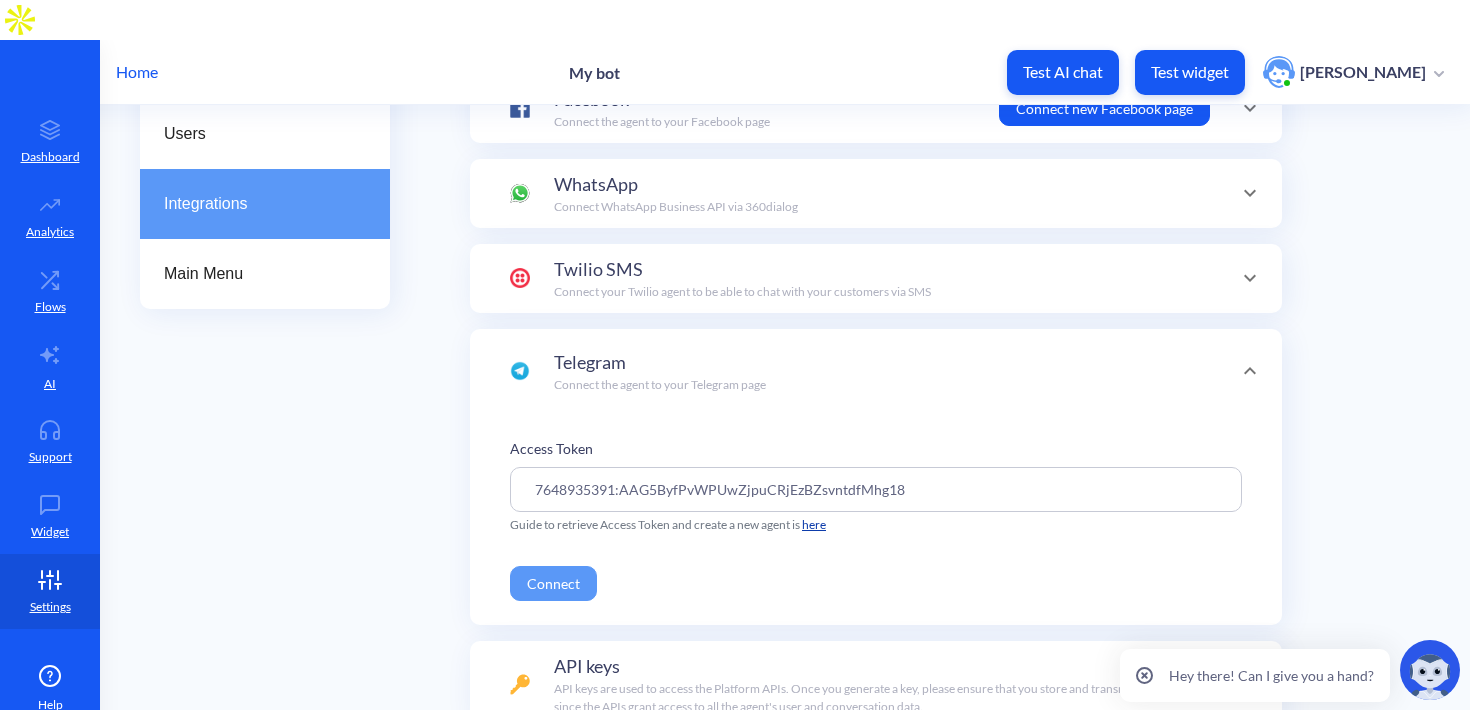 type on "7648935391:AAG5ByfPvWPUwZjpuCRjEzBZsvntdfMhg18" 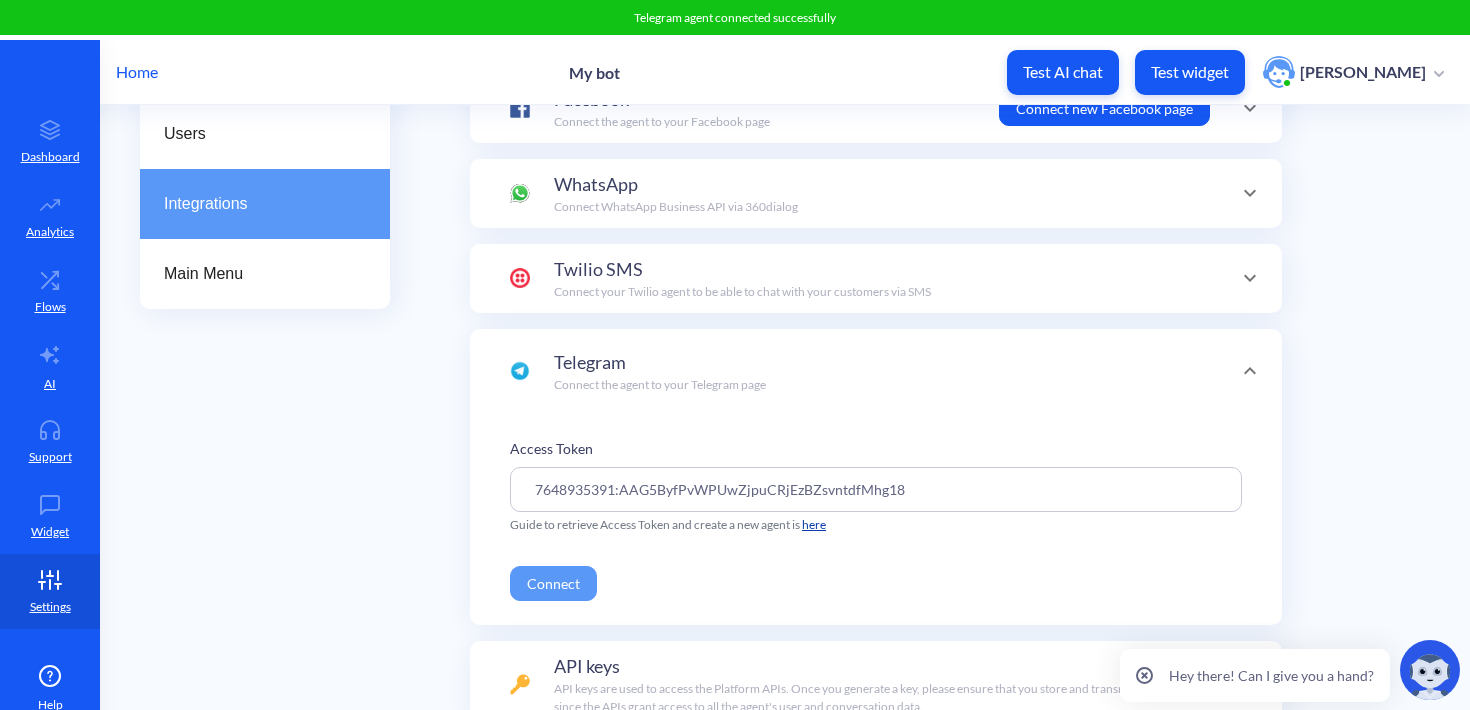 click on "Connect" at bounding box center (553, 583) 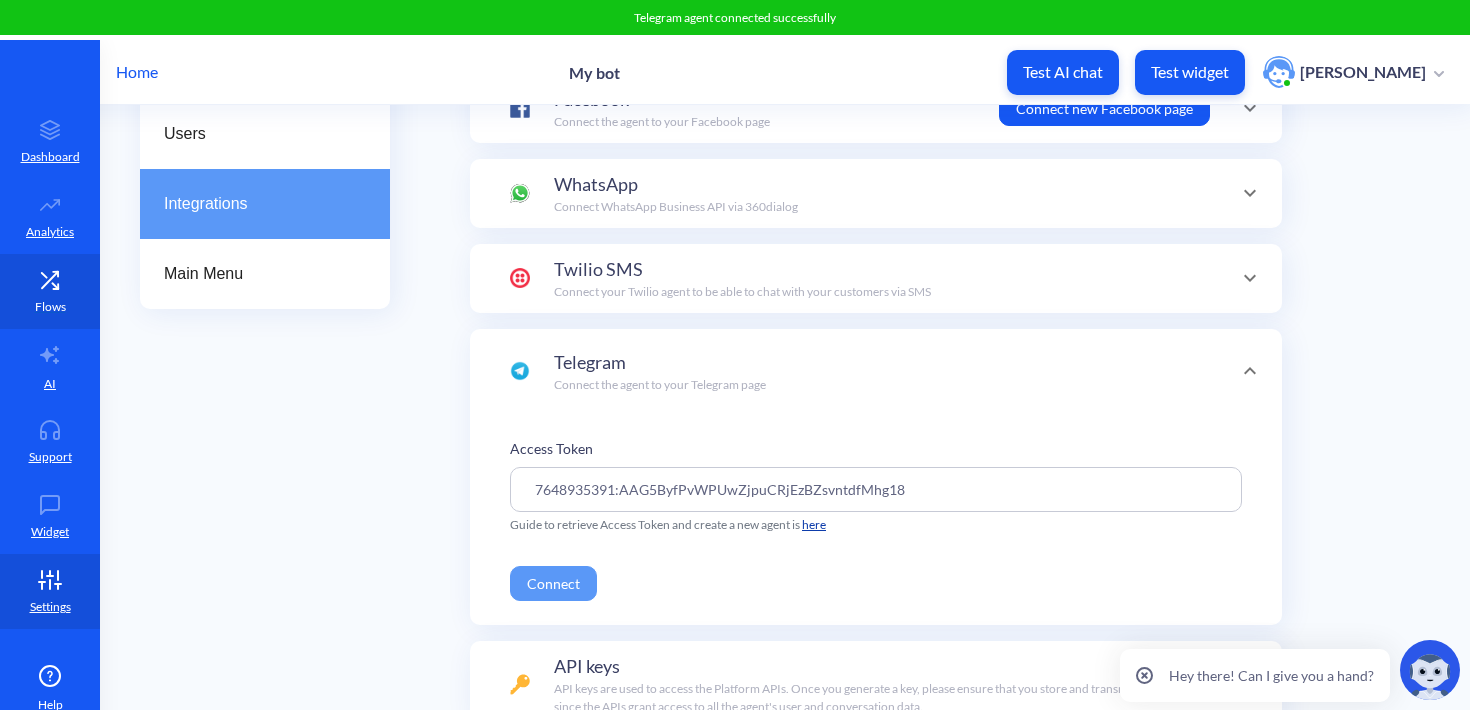 click on "Flows" at bounding box center (50, 291) 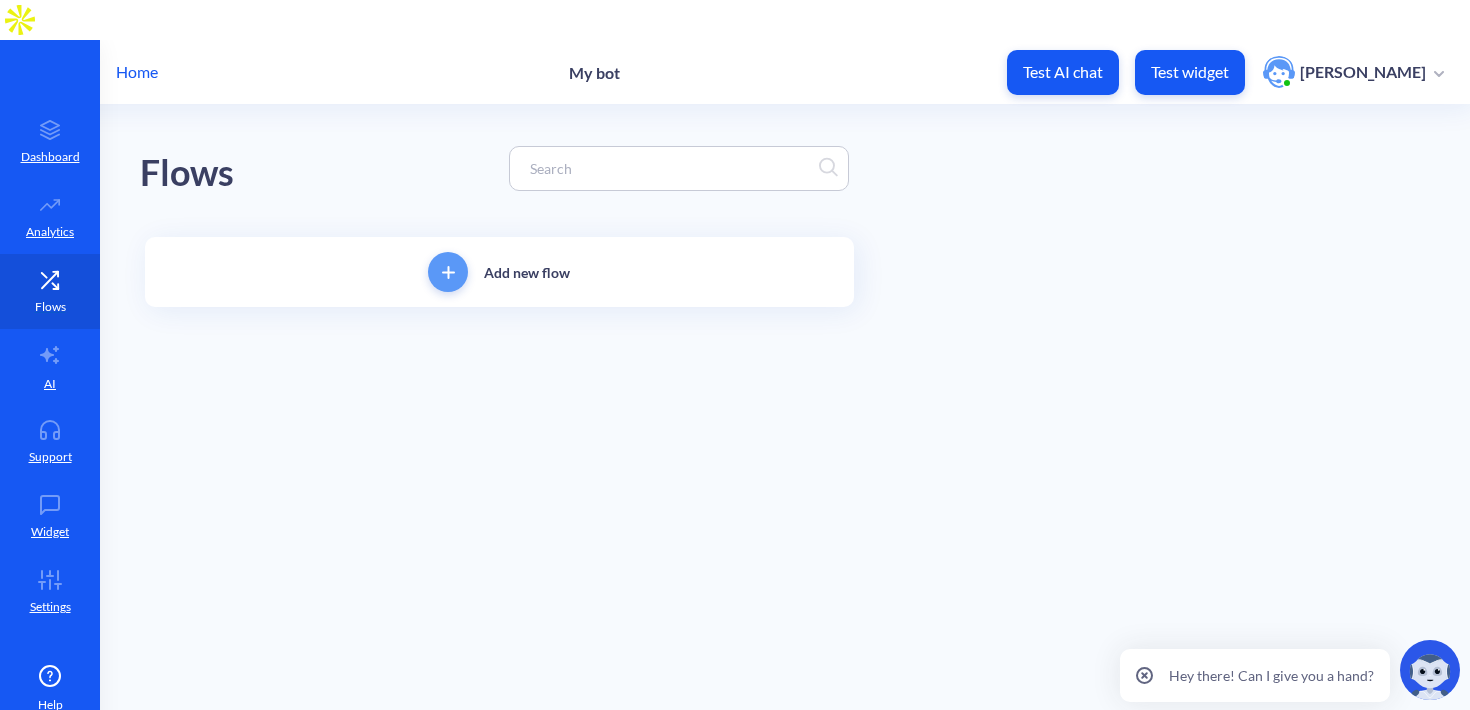 scroll, scrollTop: 0, scrollLeft: 0, axis: both 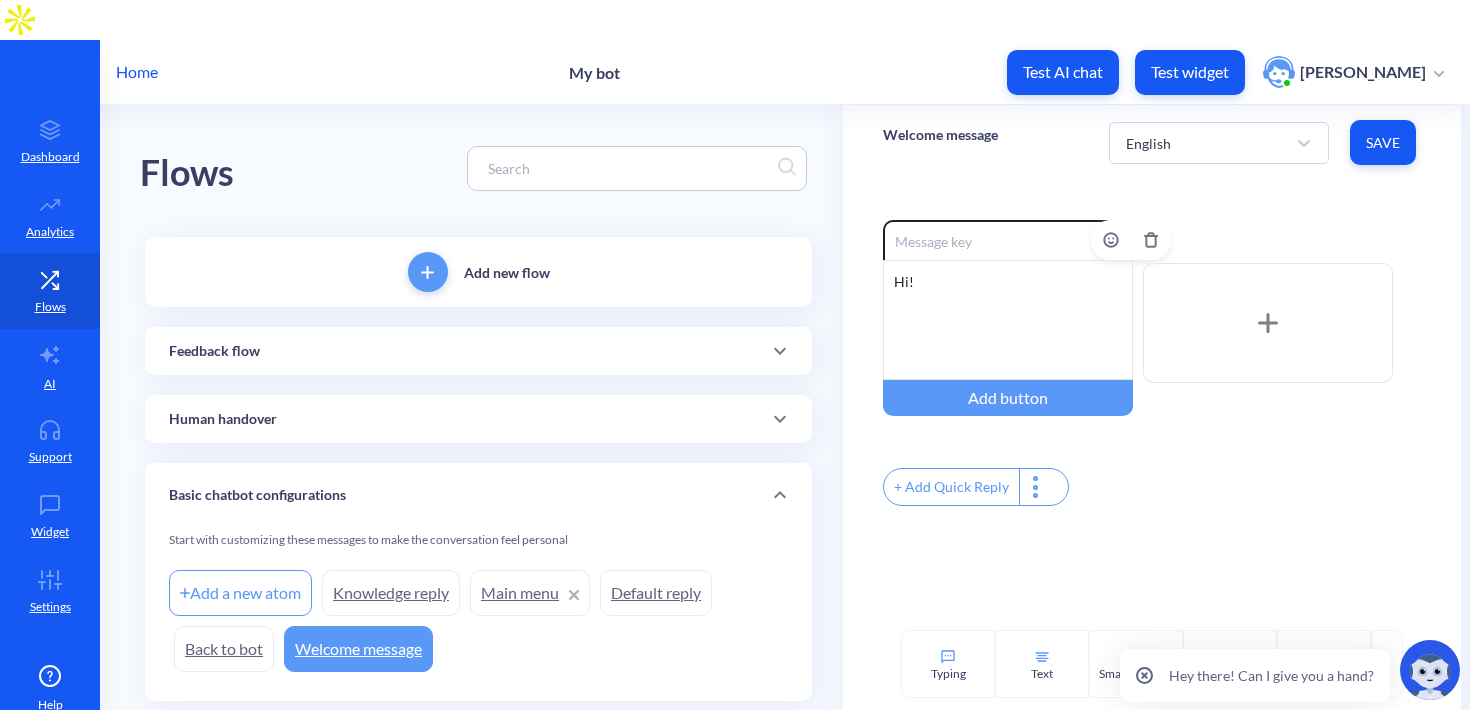 click on "Hi!" 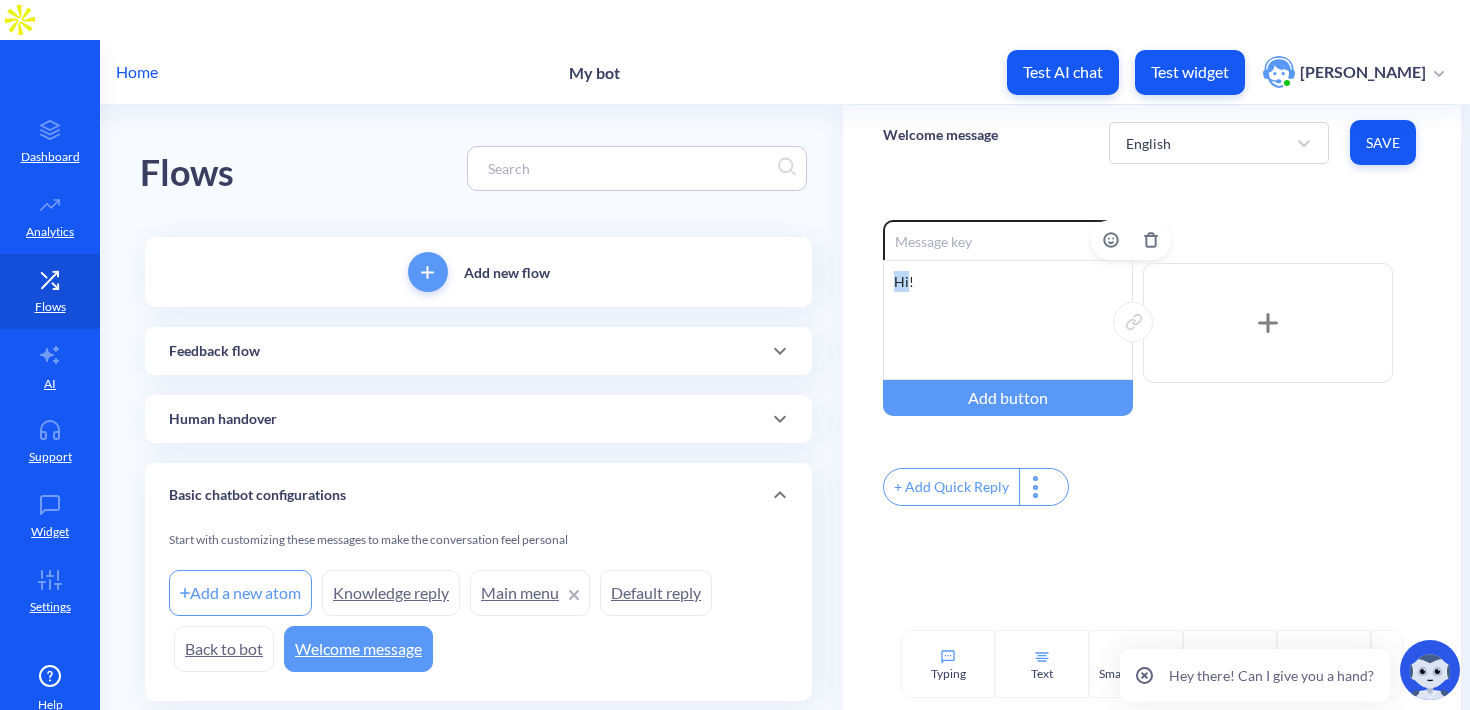 click on "Hi!" at bounding box center [1008, 320] 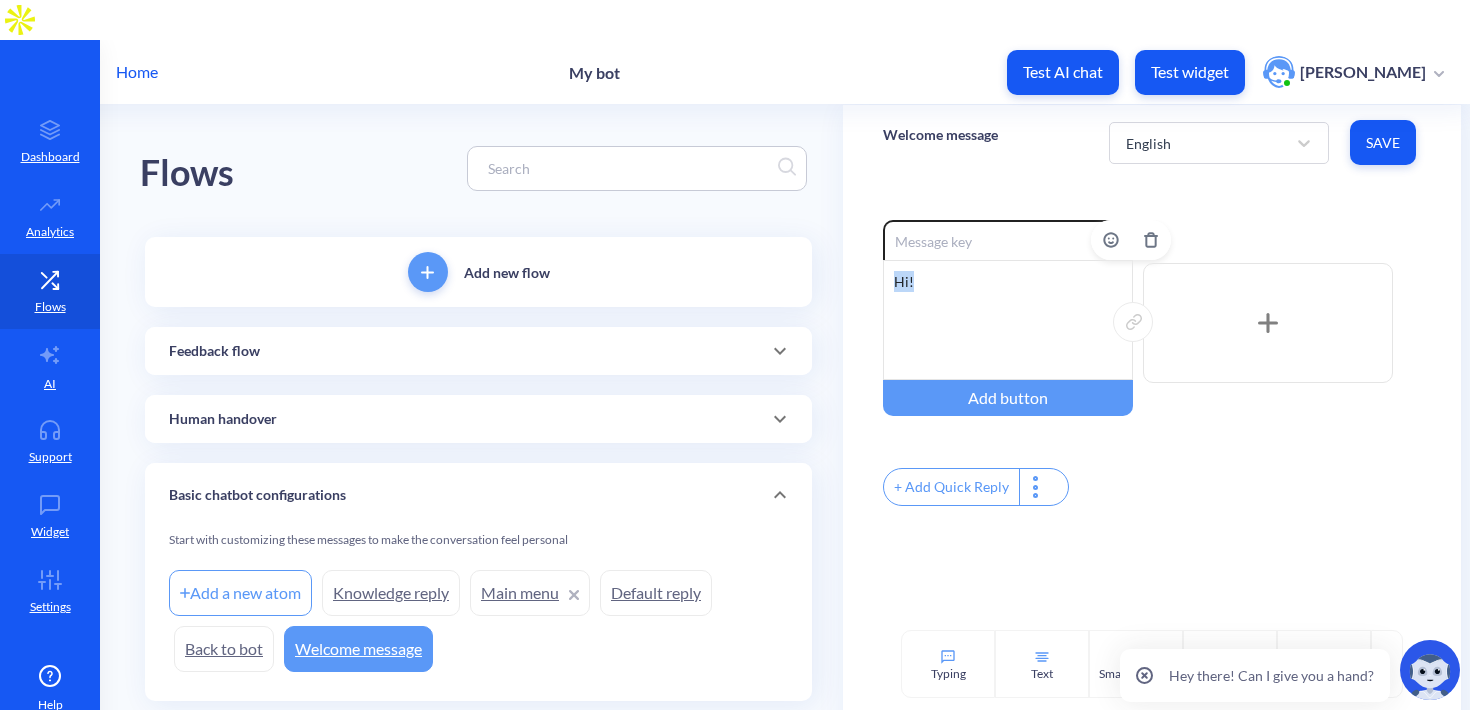 click on "Hi!" at bounding box center [1008, 320] 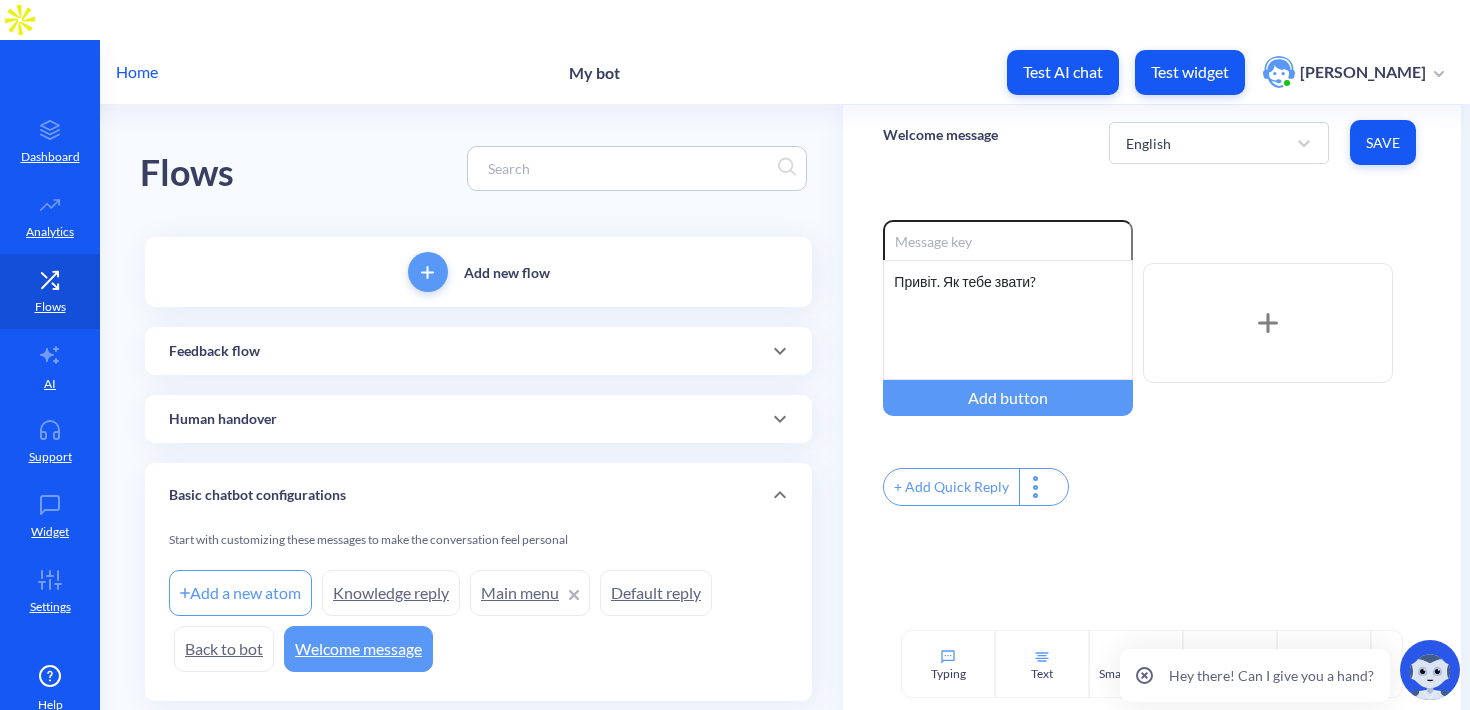 click on "Save" at bounding box center (1383, 143) 